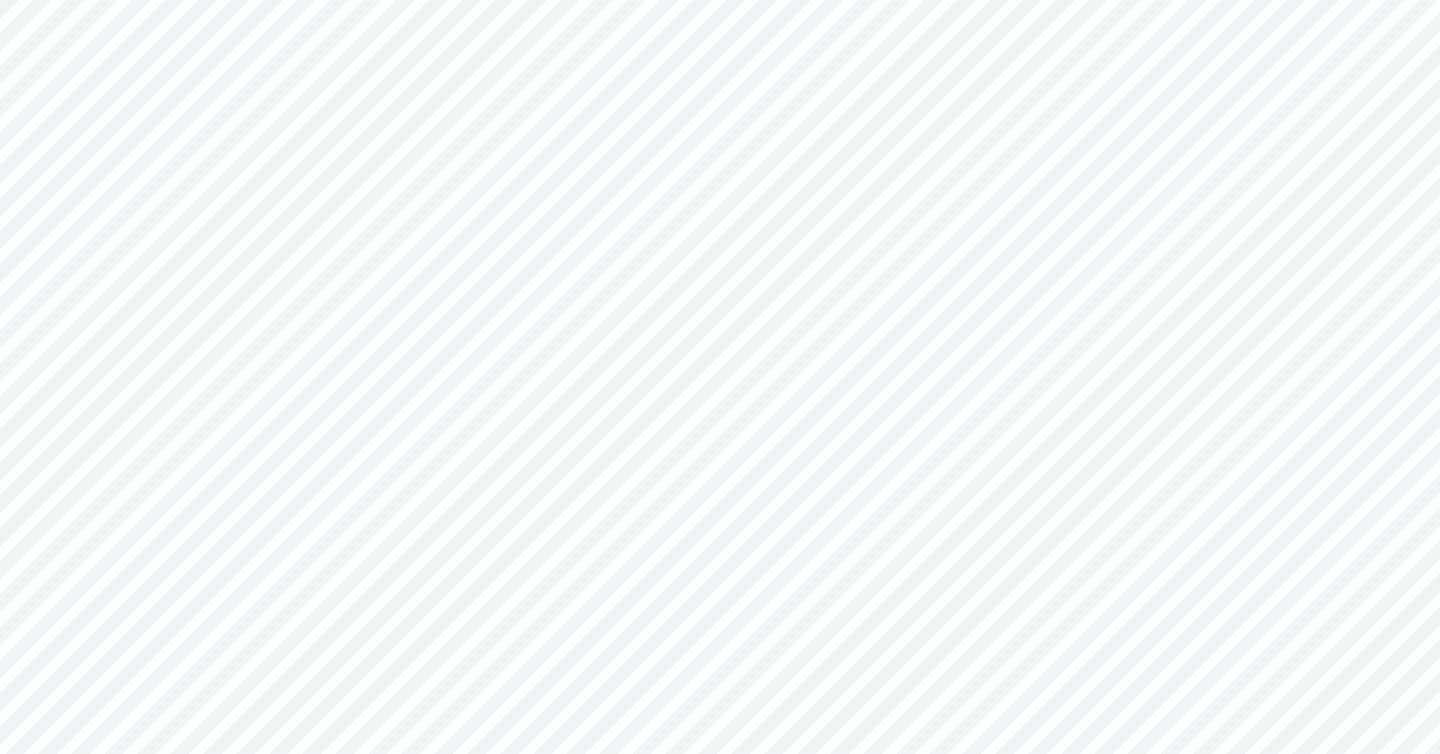 scroll, scrollTop: 0, scrollLeft: 0, axis: both 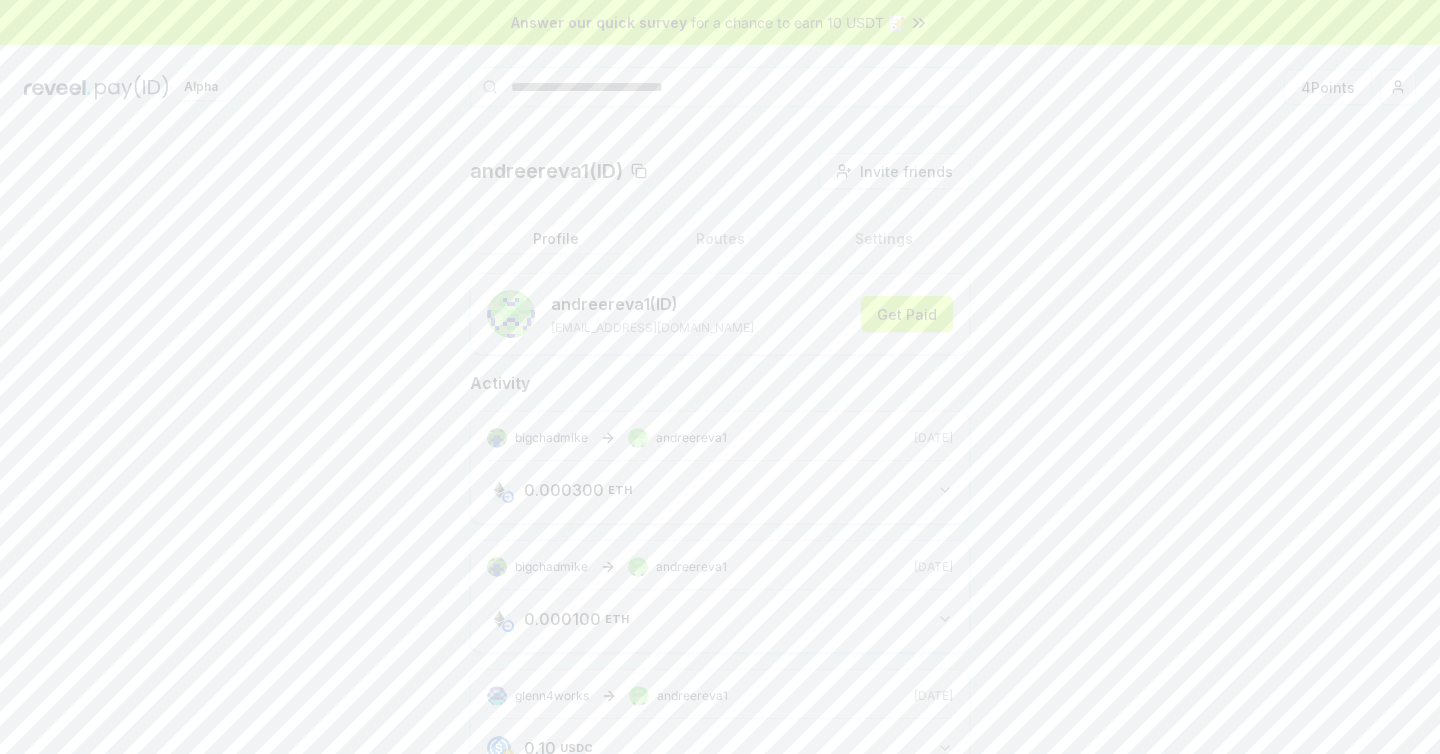 click on "Routes" at bounding box center [720, 239] 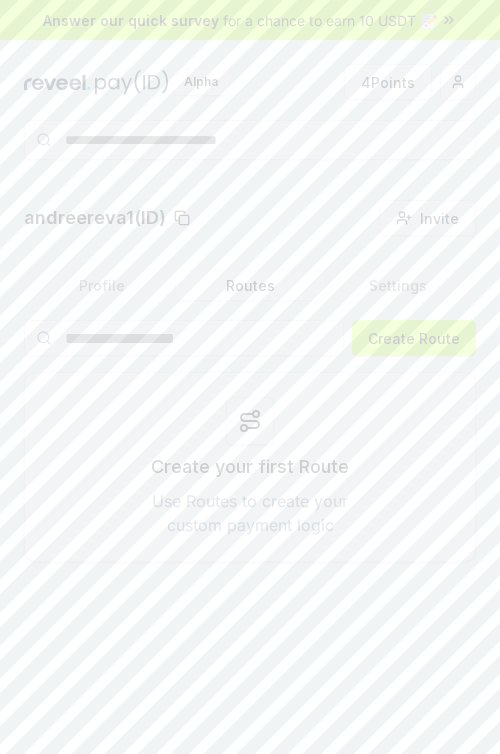 click on "Settings" at bounding box center (398, 286) 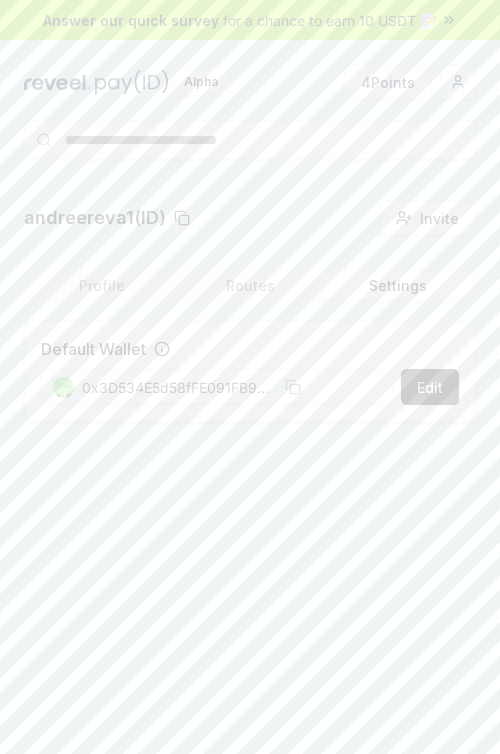 click on "Routes" at bounding box center (250, 286) 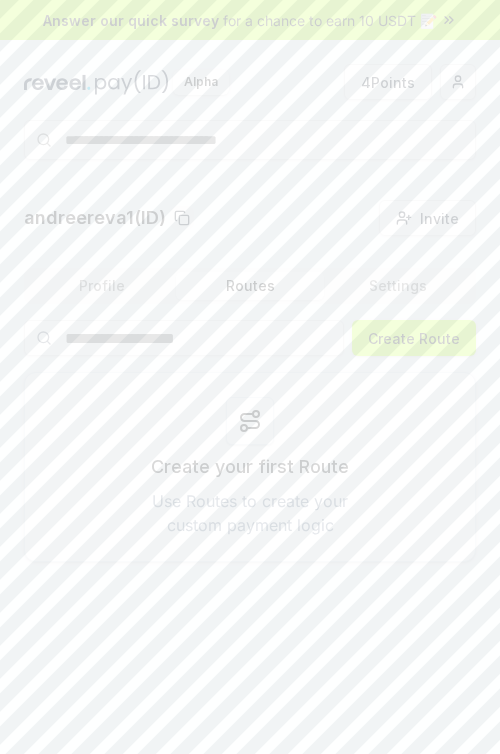 click on "Profile" at bounding box center (102, 286) 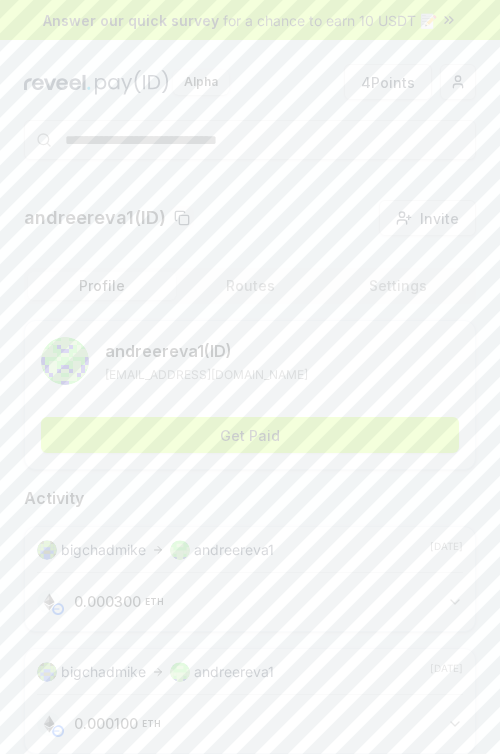 click on "Routes" at bounding box center [250, 286] 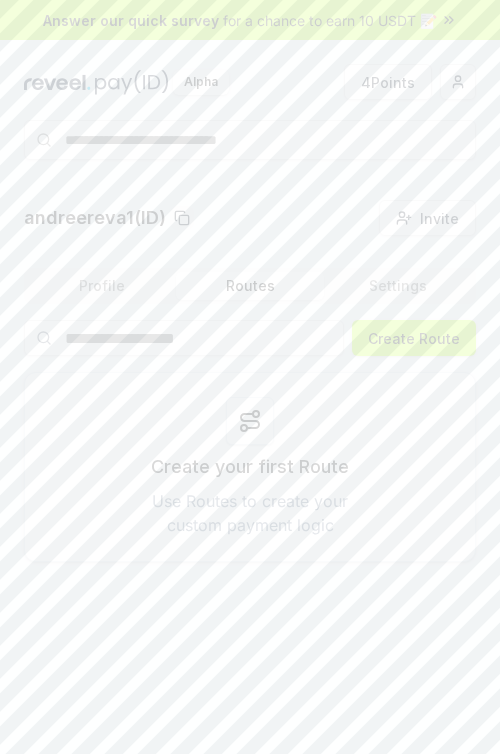 click on "Settings" at bounding box center [398, 286] 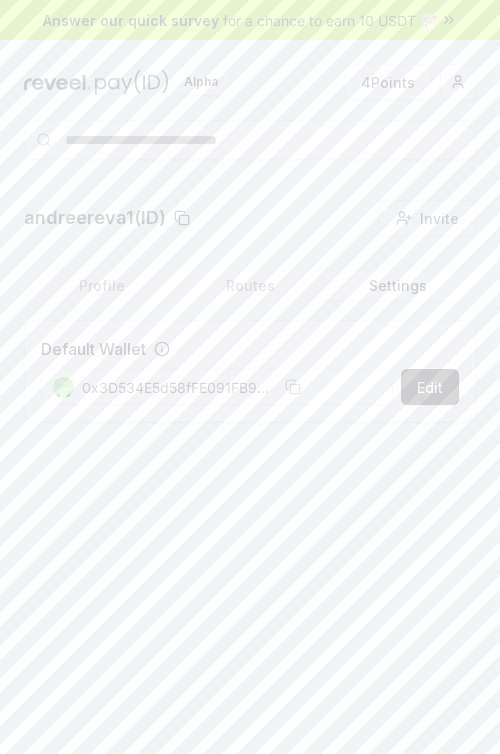 click on "Routes" at bounding box center (250, 286) 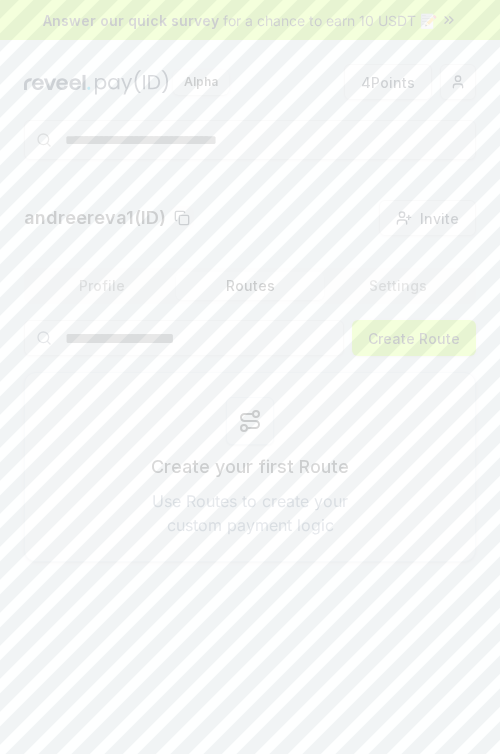 click on "Profile" at bounding box center (102, 286) 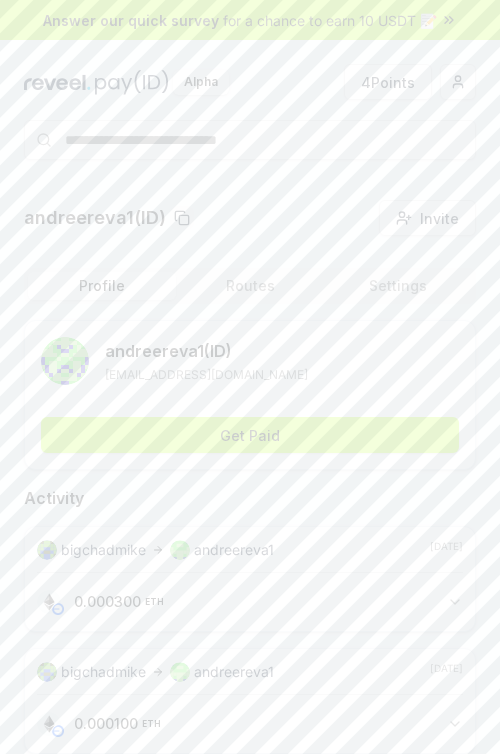 click on "Routes" at bounding box center (250, 286) 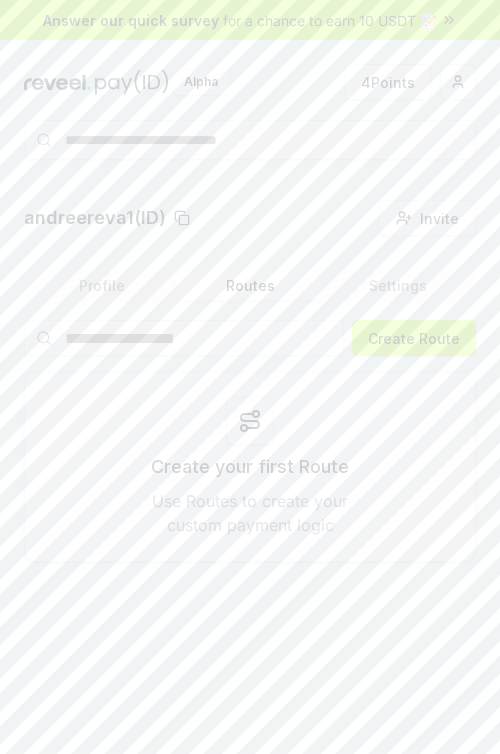 click on "Settings" at bounding box center [398, 286] 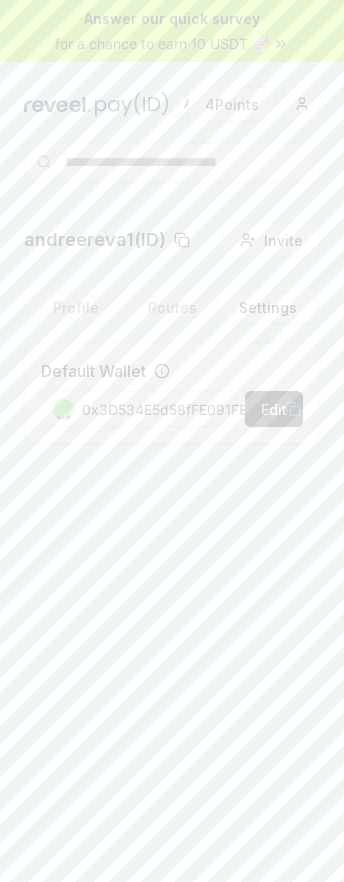 click on "Routes" at bounding box center [172, 308] 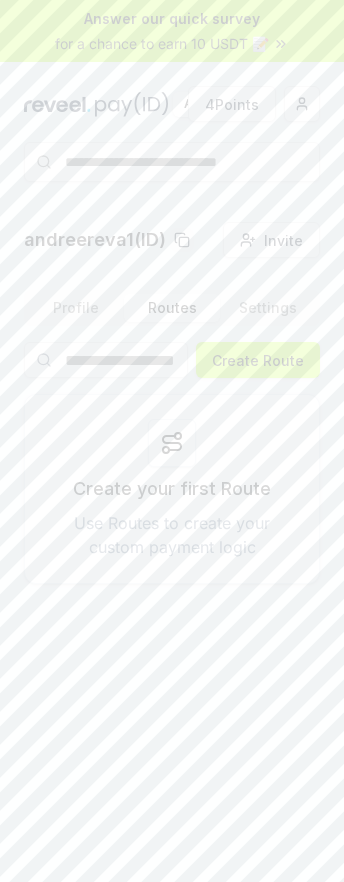 click on "Settings" at bounding box center [268, 308] 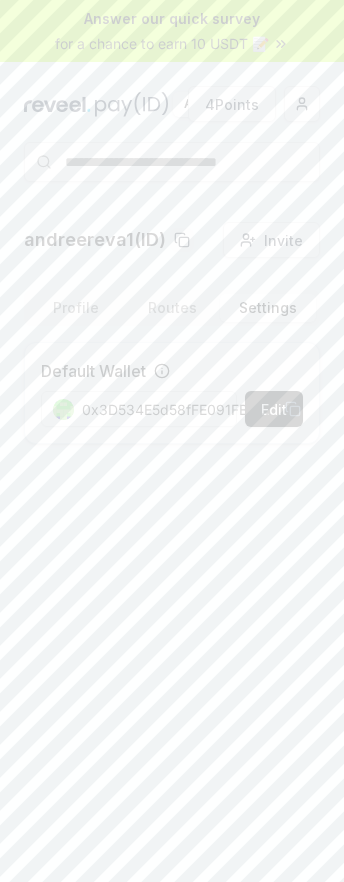 click on "Profile" at bounding box center (76, 308) 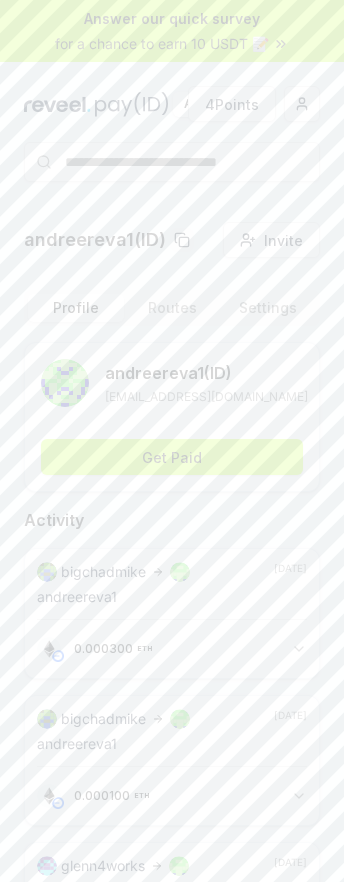 click on "Routes" at bounding box center [172, 308] 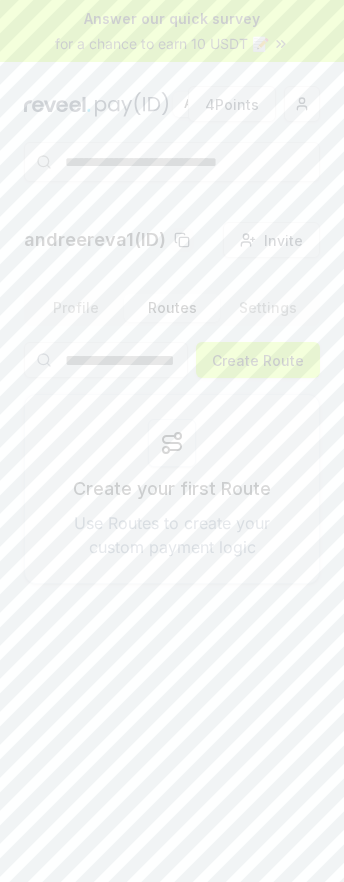 click on "Settings" at bounding box center [268, 308] 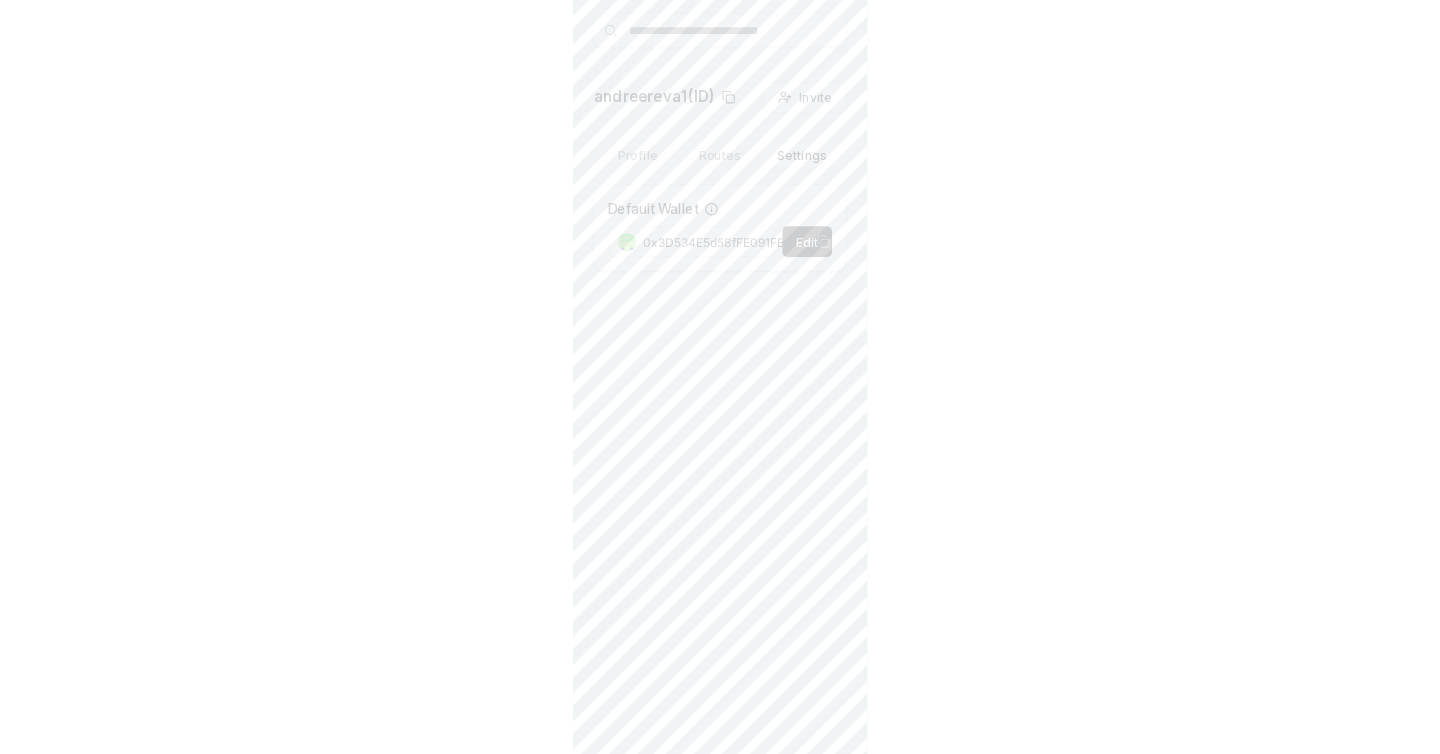 scroll, scrollTop: 0, scrollLeft: 0, axis: both 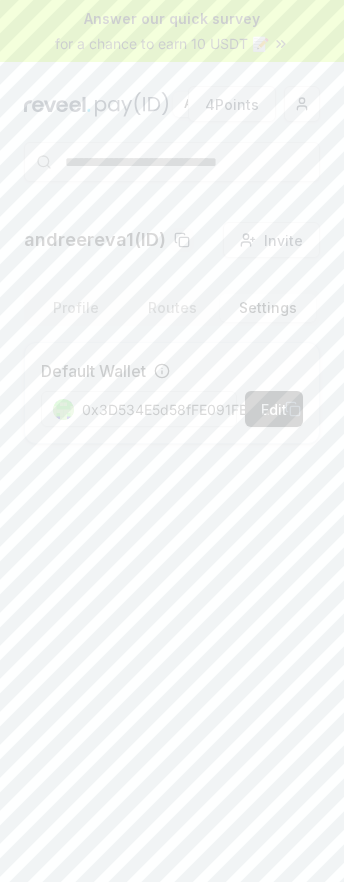 click at bounding box center [302, 104] 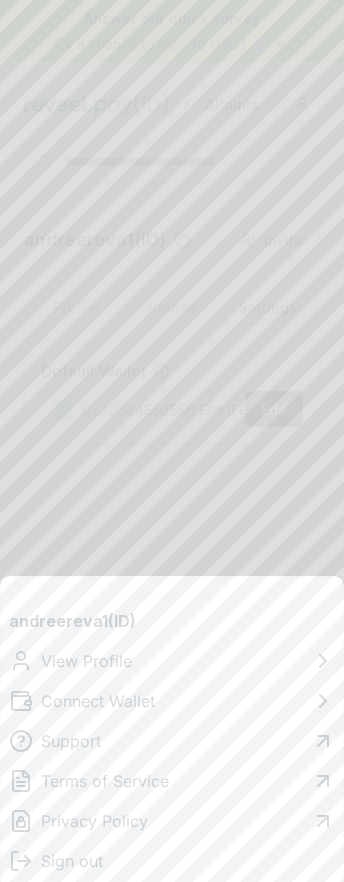 click at bounding box center (172, 441) 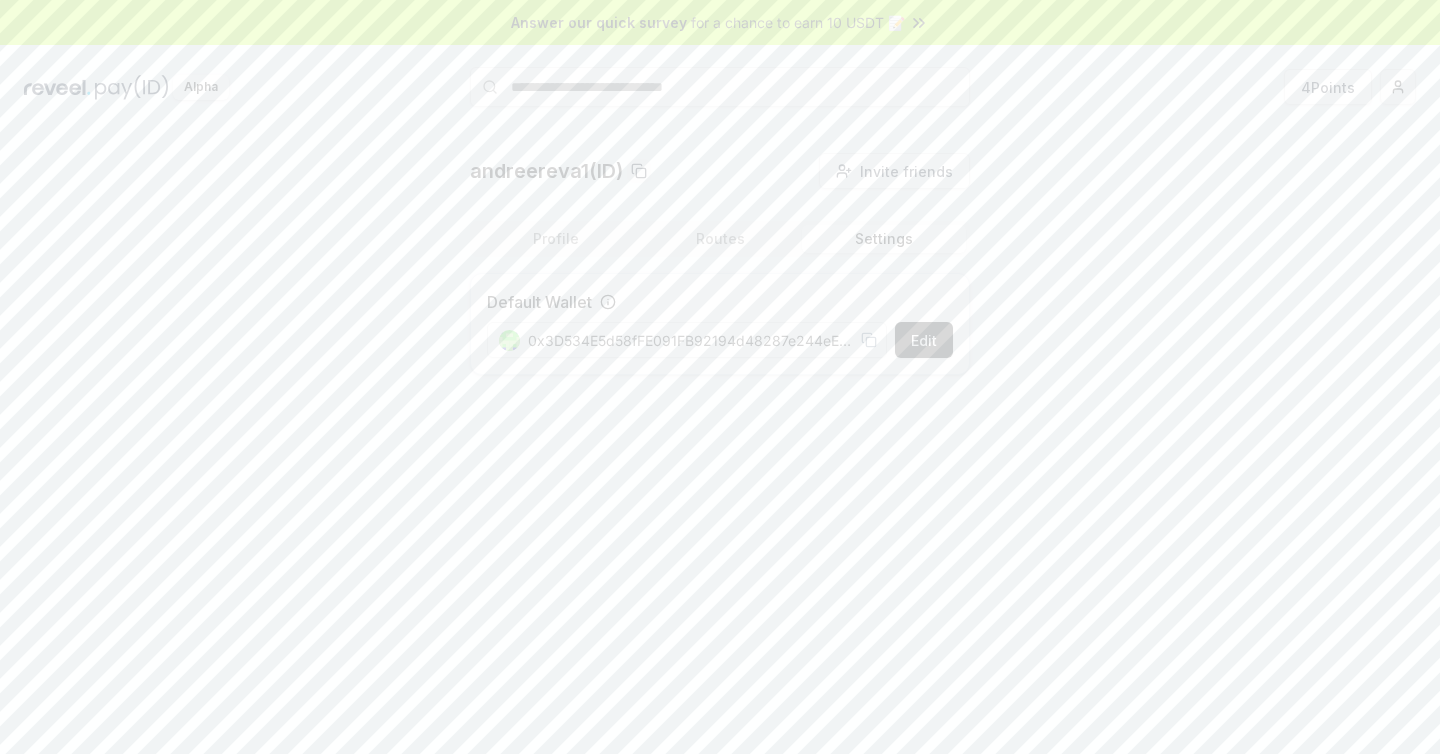 click on "Answer our quick survey for a chance to earn 10 USDT 📝 Alpha   4  Points andreereva1(ID) Invite friends Invite Profile Routes Settings Default Wallet Edit 0x3D534E5d58fFE091FB92194d48287e244eEBF159" at bounding box center (720, 377) 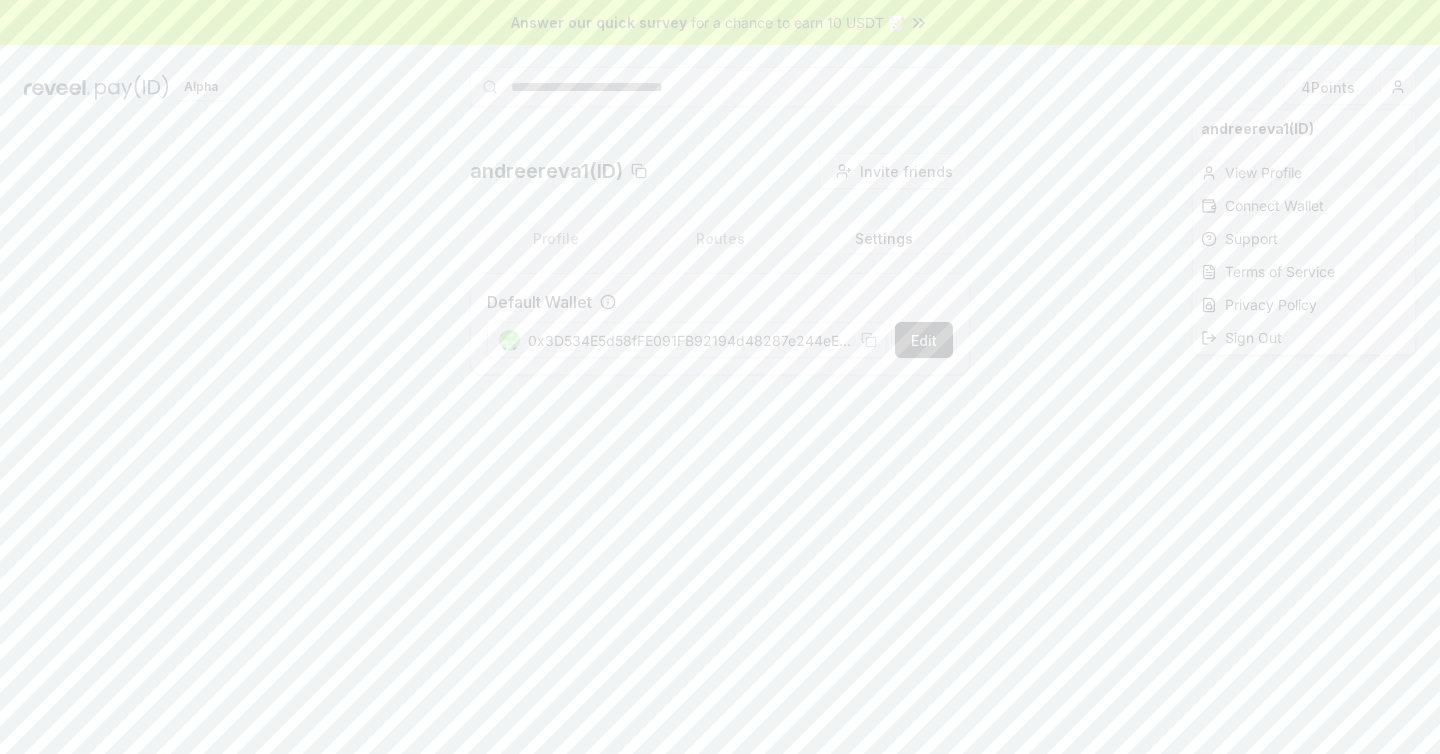 click on "View Profile" at bounding box center (1304, 172) 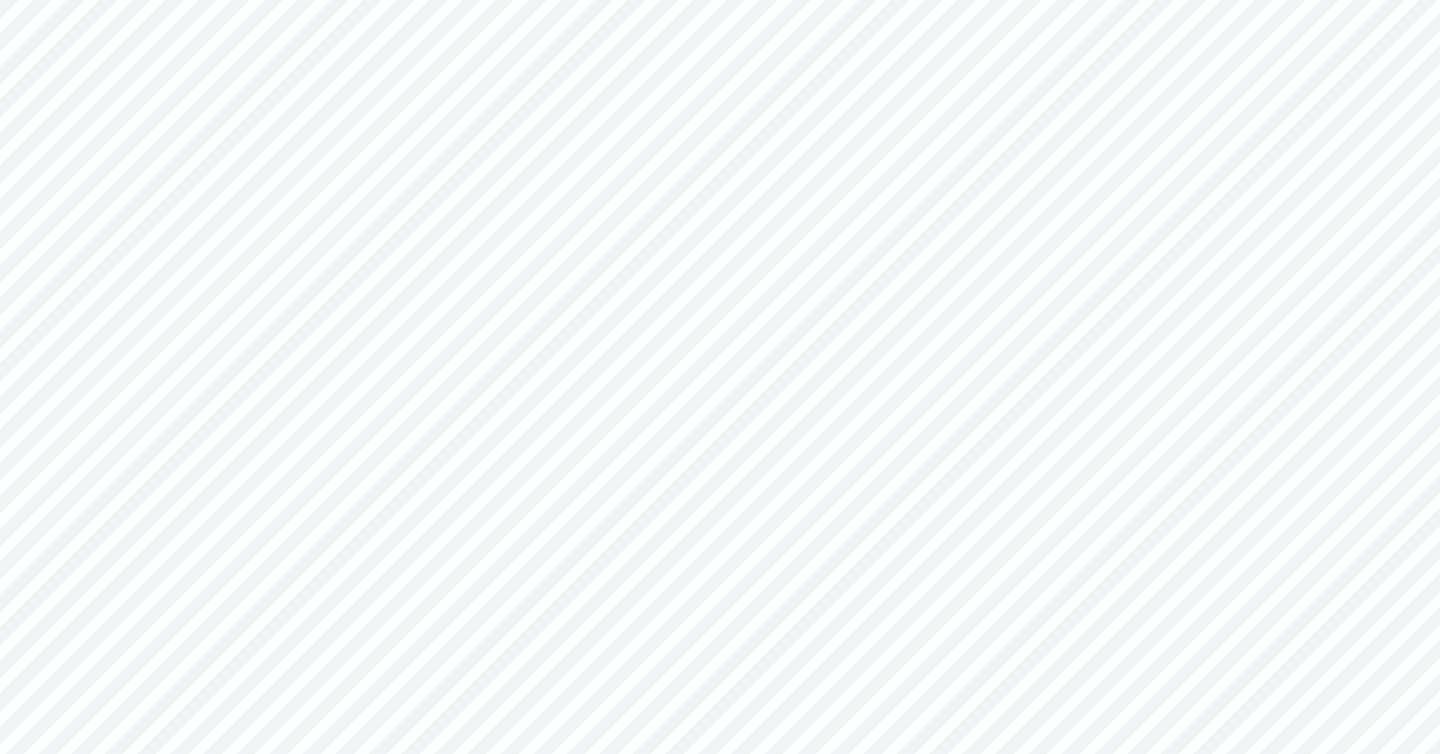 scroll, scrollTop: 0, scrollLeft: 0, axis: both 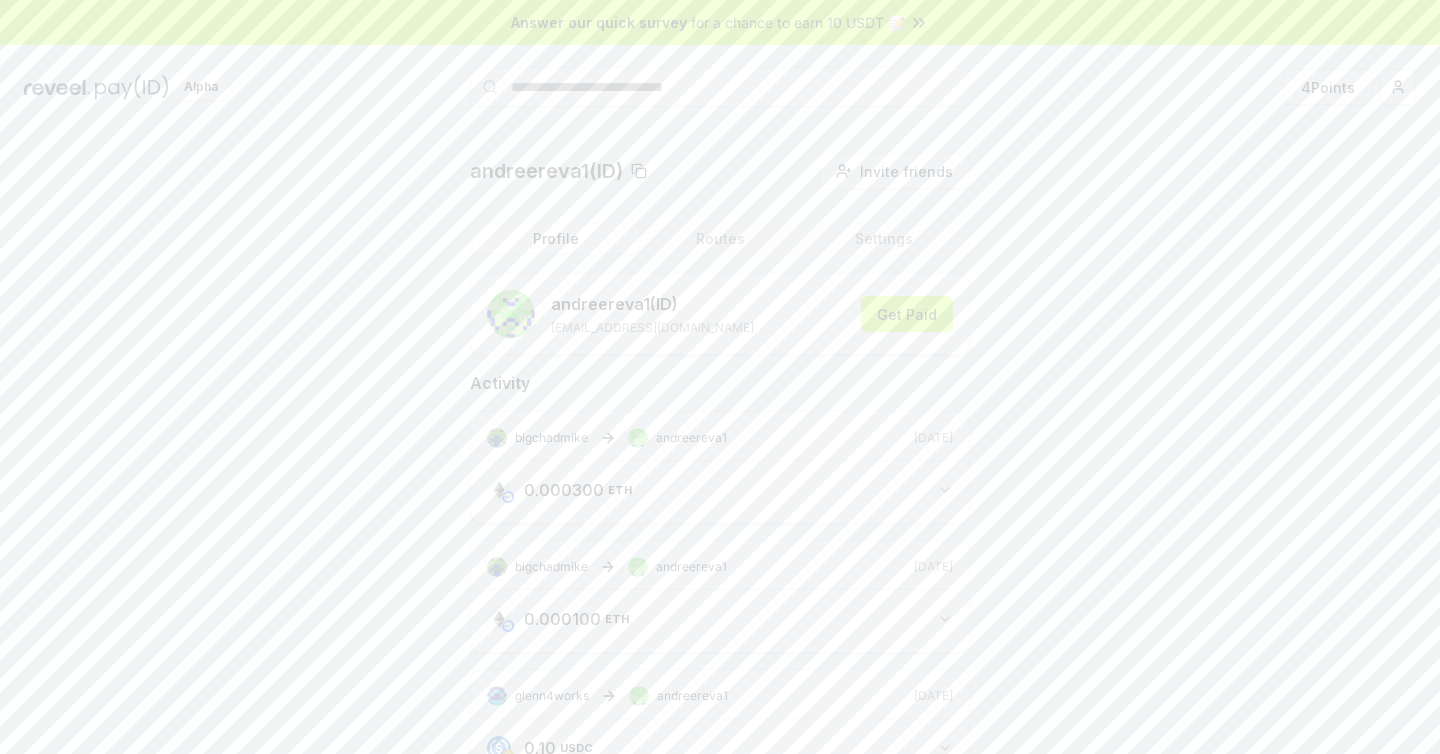 click at bounding box center (720, 87) 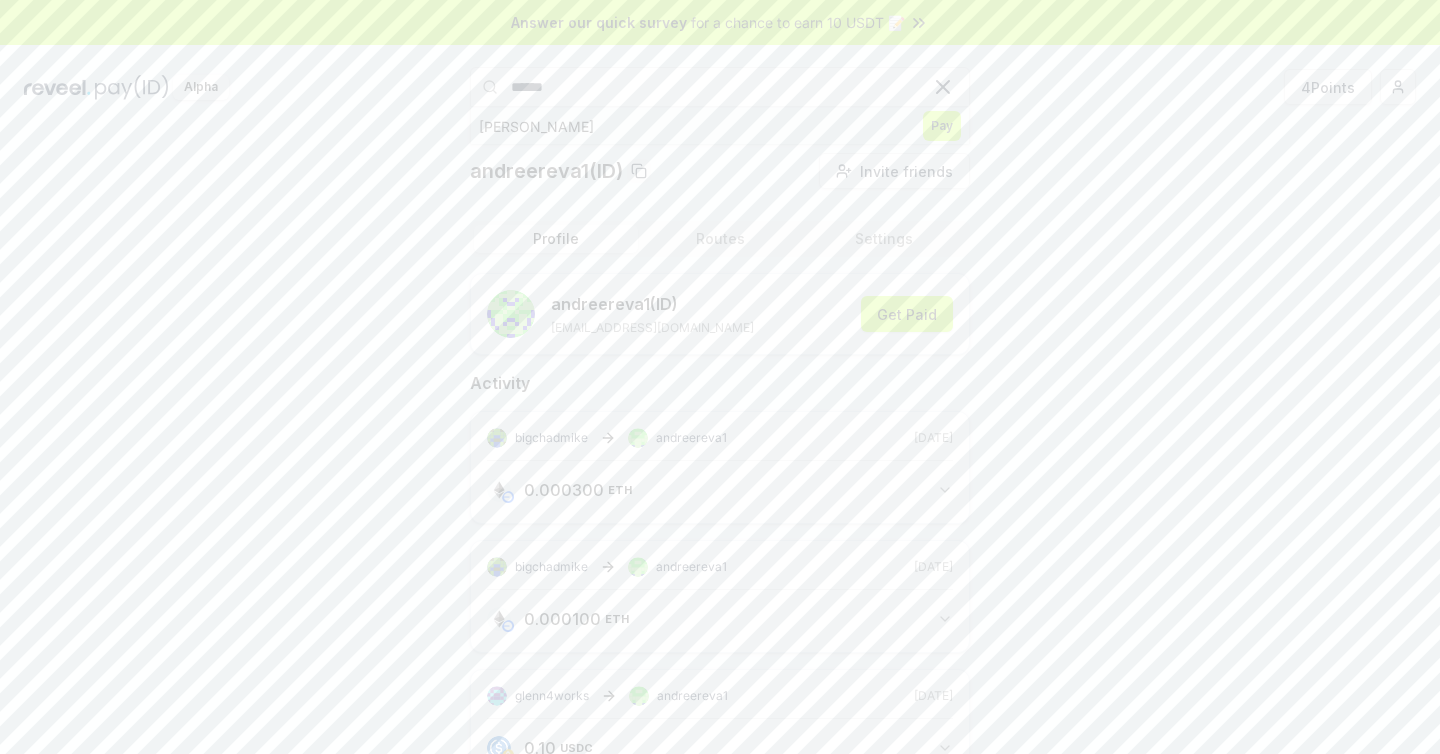 type on "******" 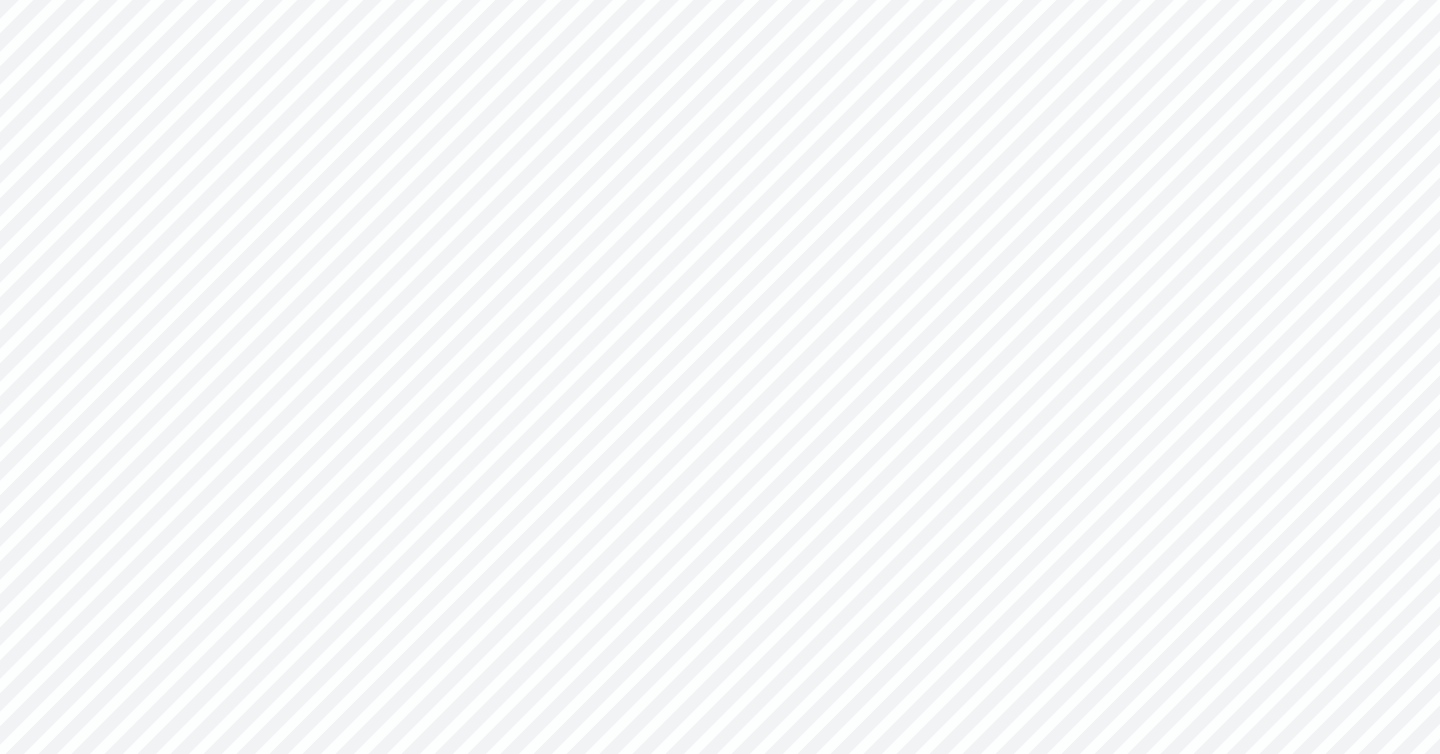 scroll, scrollTop: 0, scrollLeft: 0, axis: both 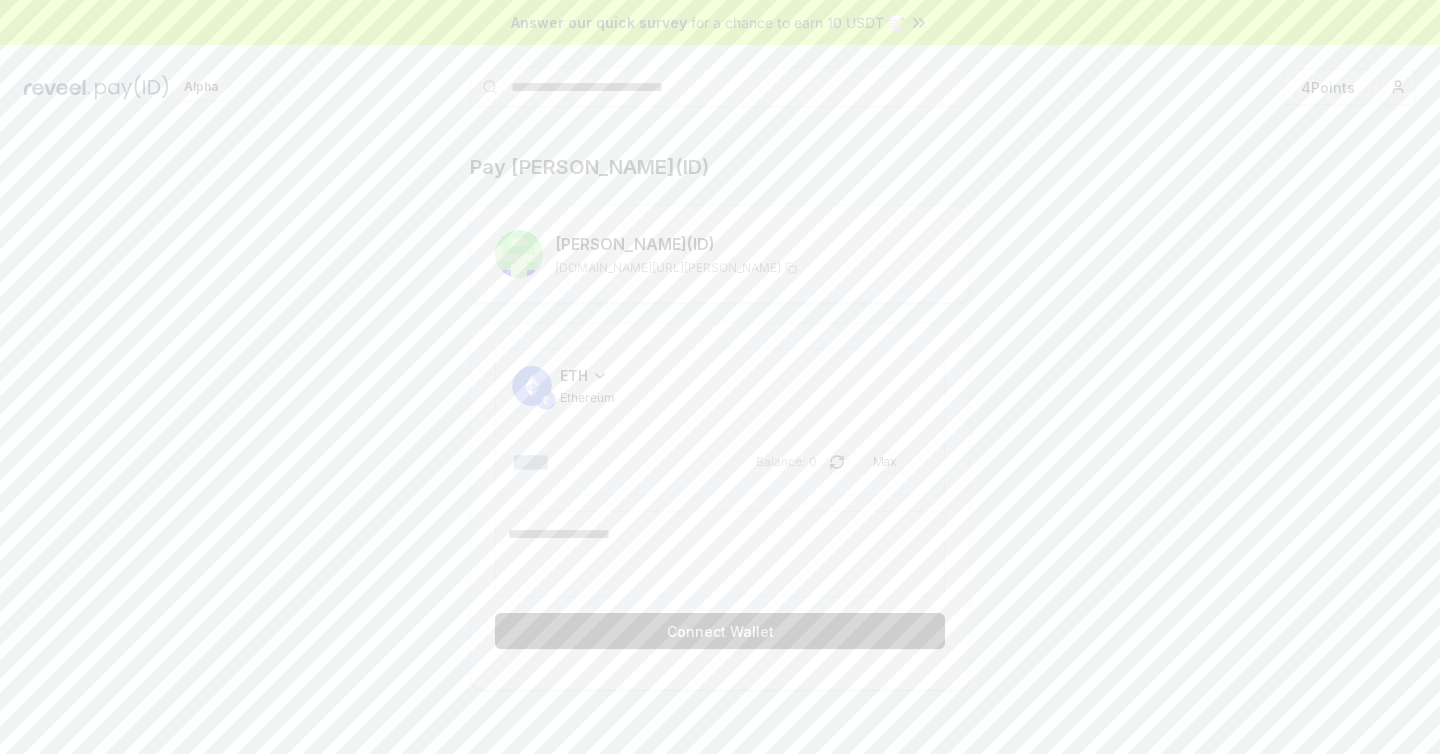 click on "Answer our quick survey for a chance to earn 10 USDT 📝 Alpha   4  Points Pay [PERSON_NAME](ID) [PERSON_NAME] (ID) [DOMAIN_NAME][URL][PERSON_NAME] ETH Ethereum Balance: 0 Max Connect Wallet" at bounding box center [720, 377] 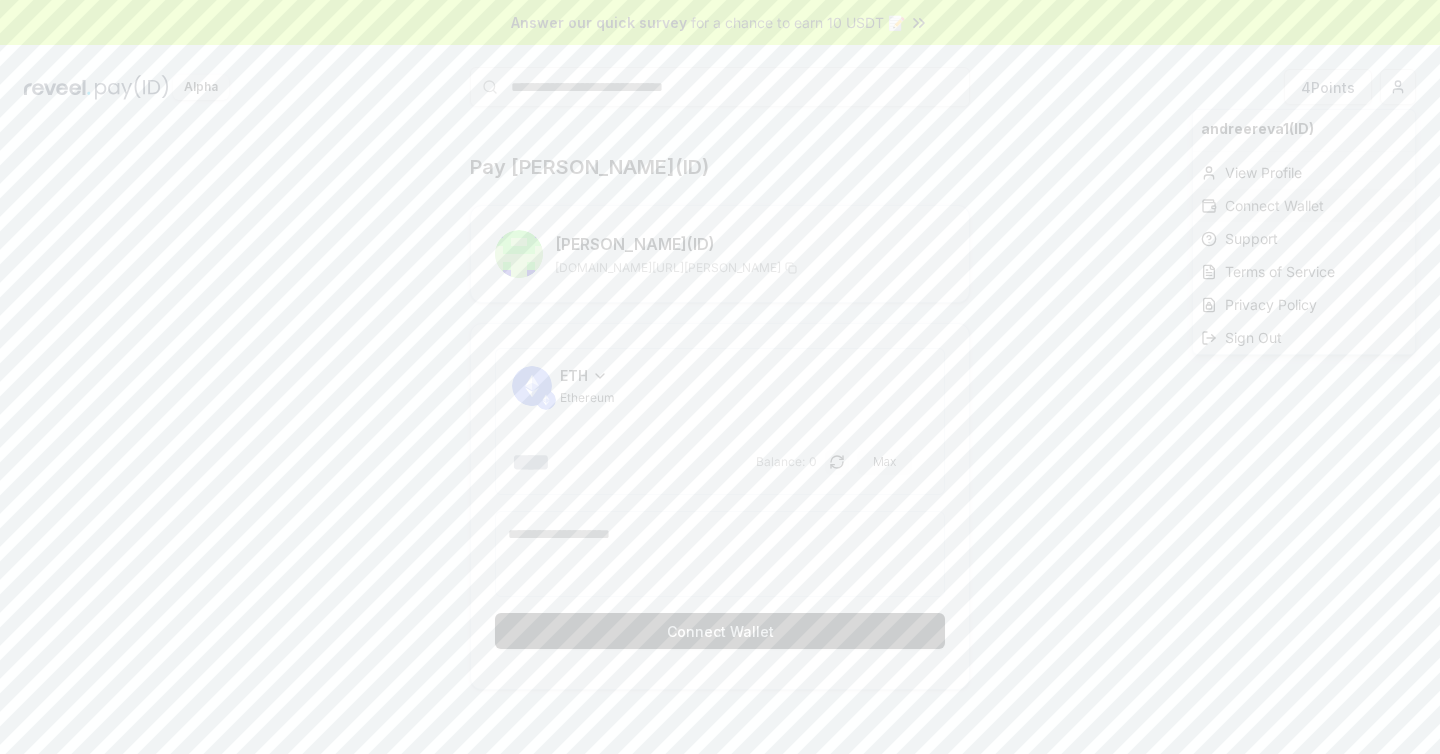 click on "Connect Wallet" at bounding box center (1304, 205) 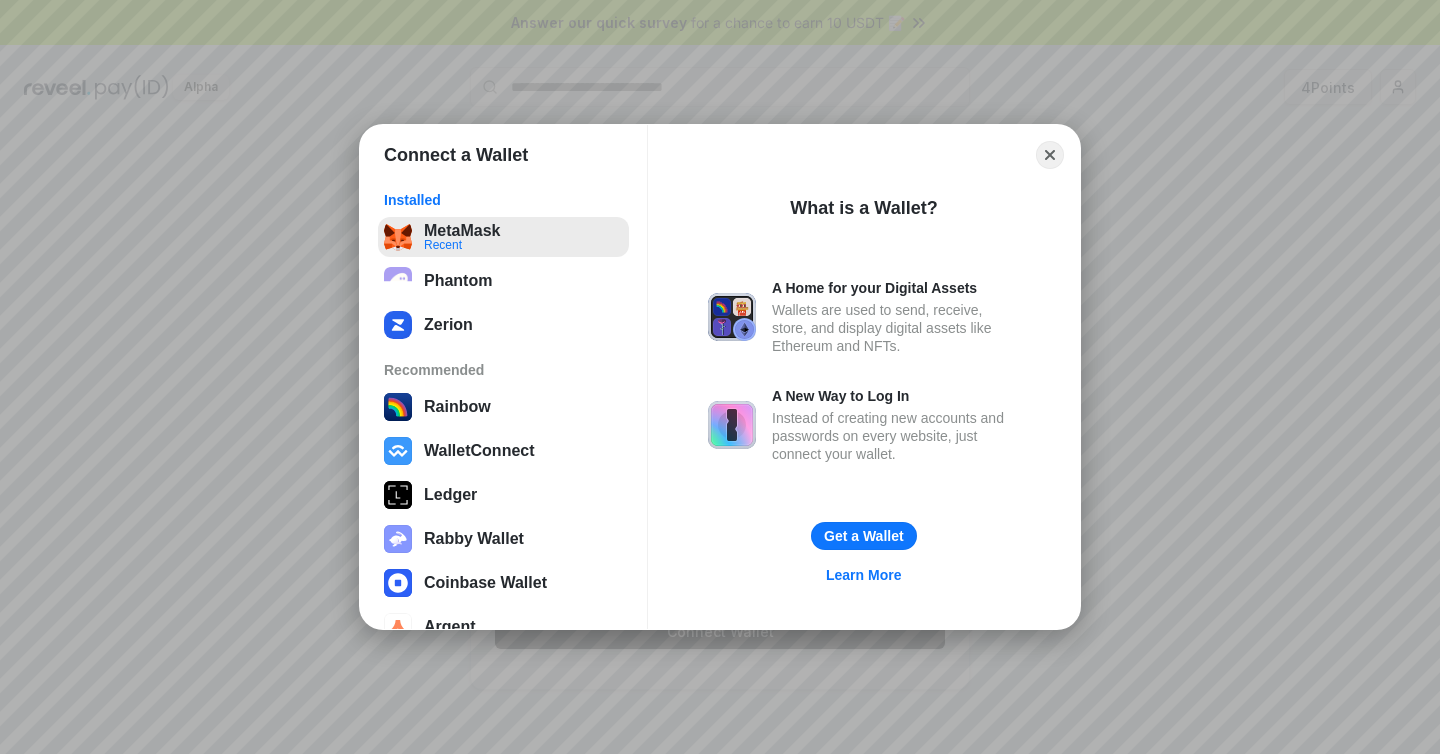 click on "MetaMask Recent" at bounding box center (503, 237) 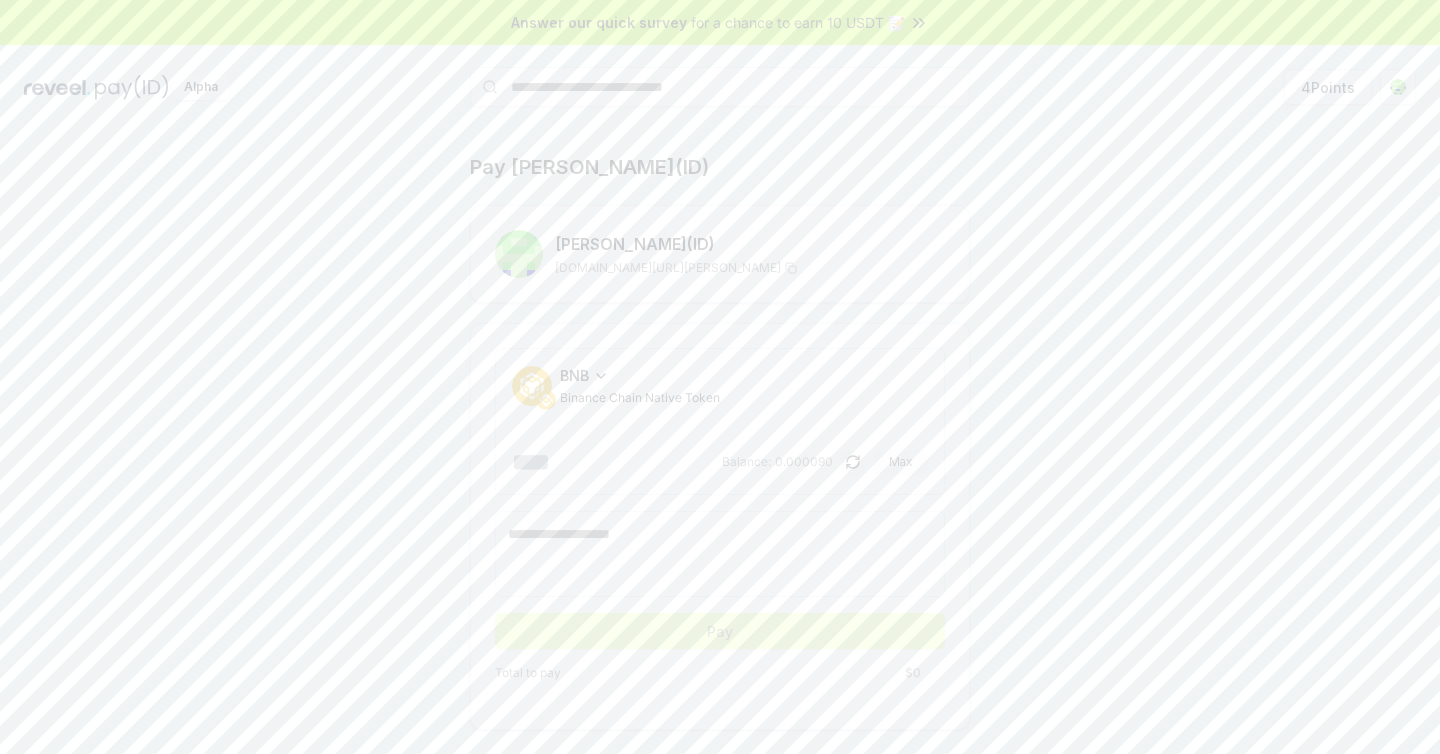 click at bounding box center (615, 462) 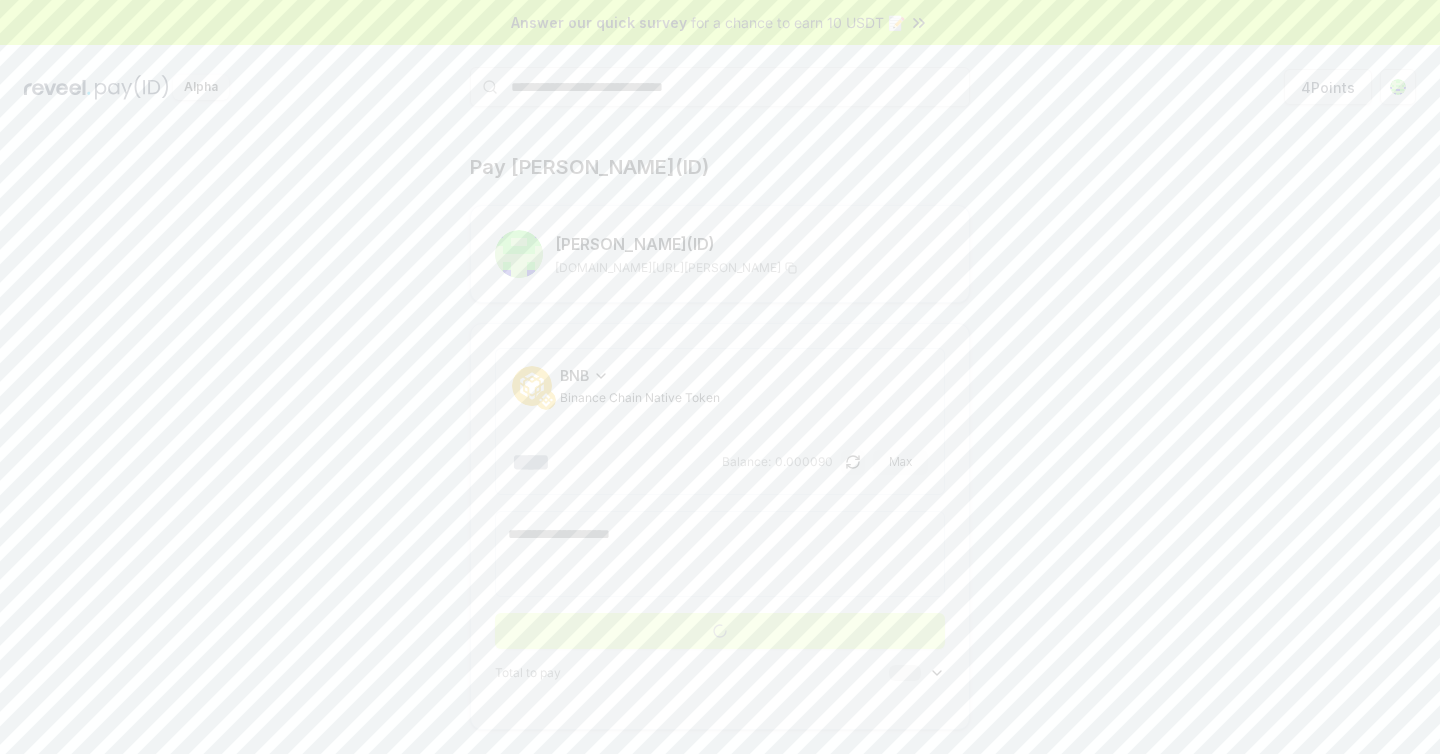 type on "****" 